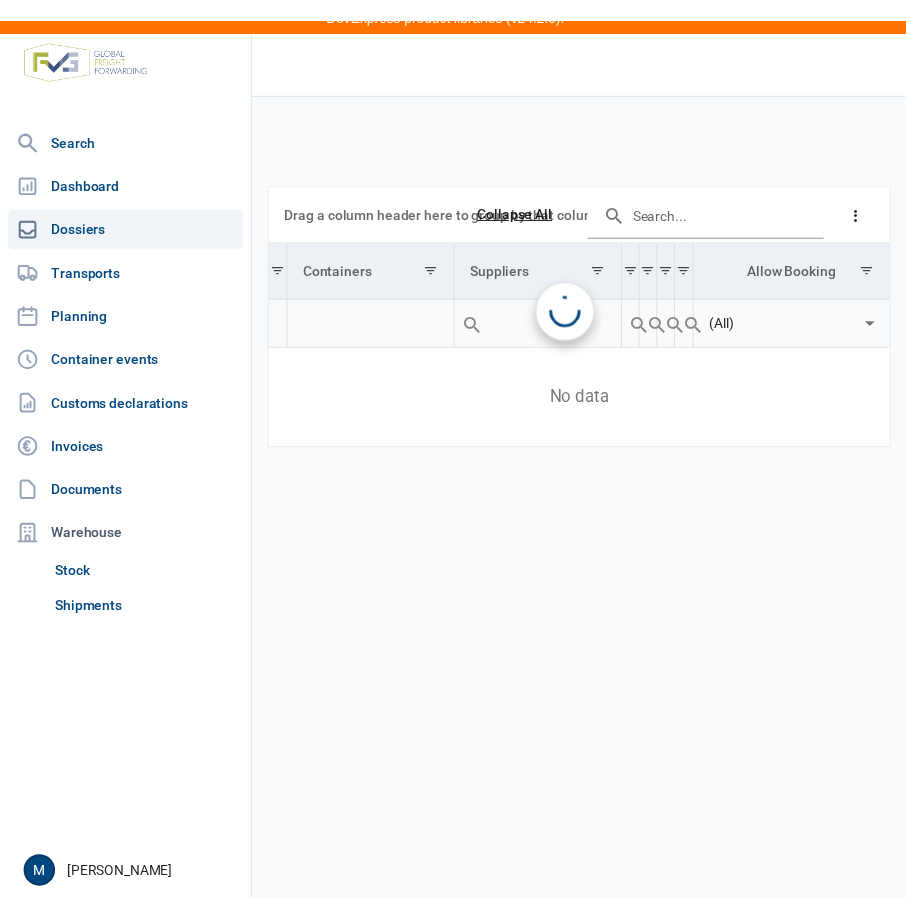 scroll, scrollTop: 0, scrollLeft: 0, axis: both 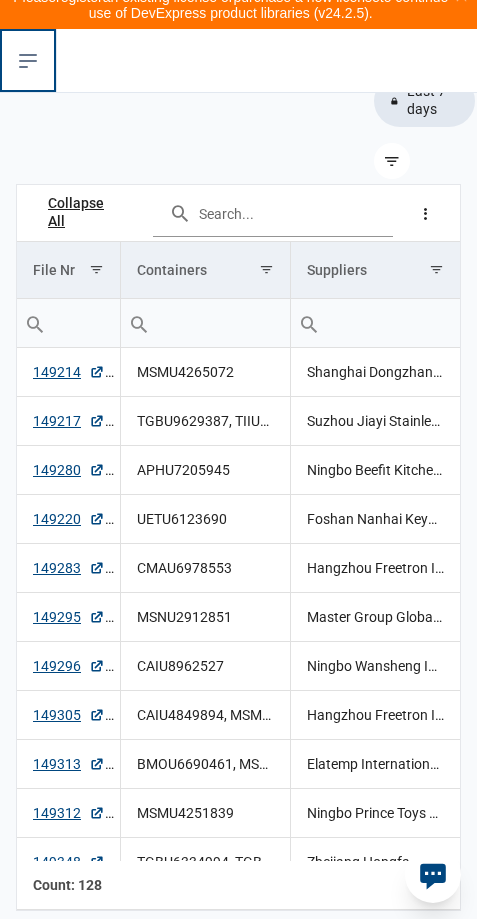click 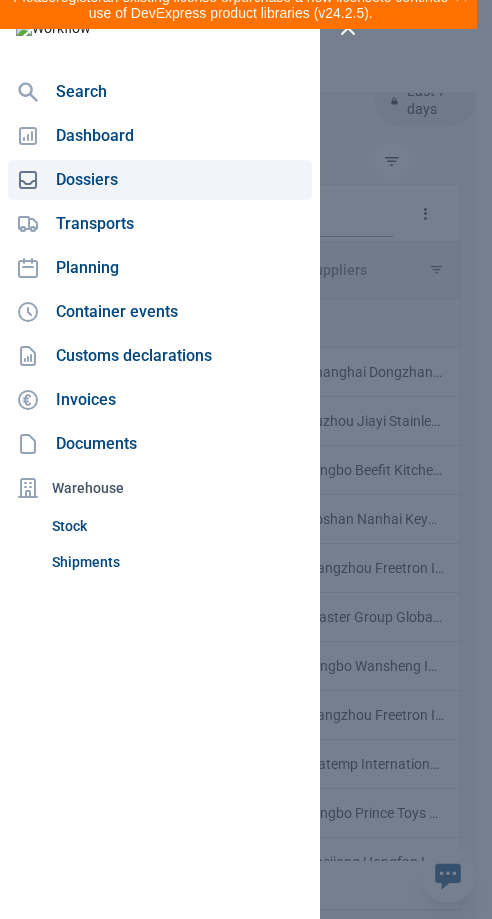 click on "Close sidebar  Search  Dashboard  Dossiers  Transports  Planning  Container events  Customs declarations  Invoices  Documents  Warehouse Stock Shipments" at bounding box center (160, 459) 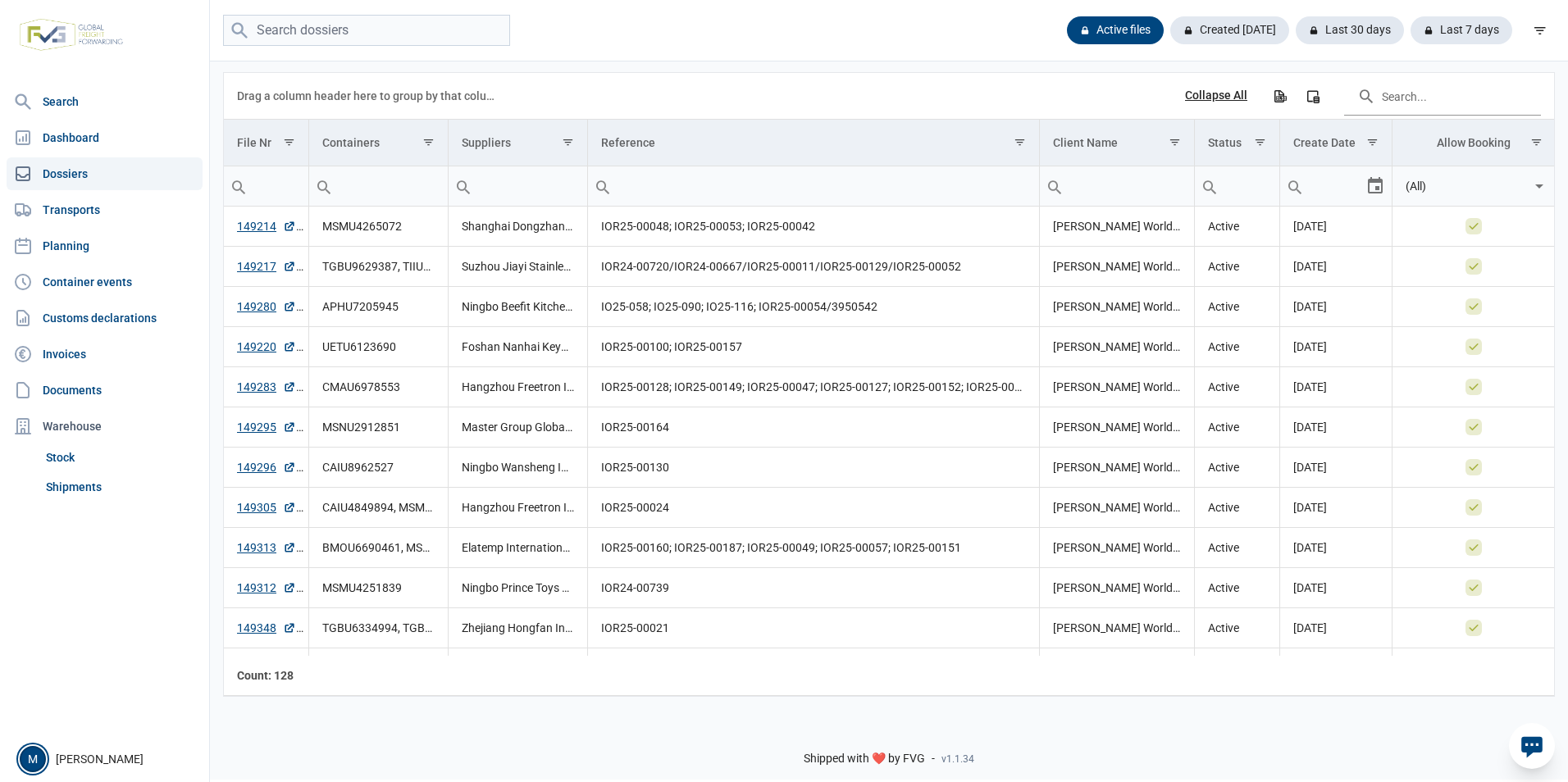 click on "M" at bounding box center [33, 759] 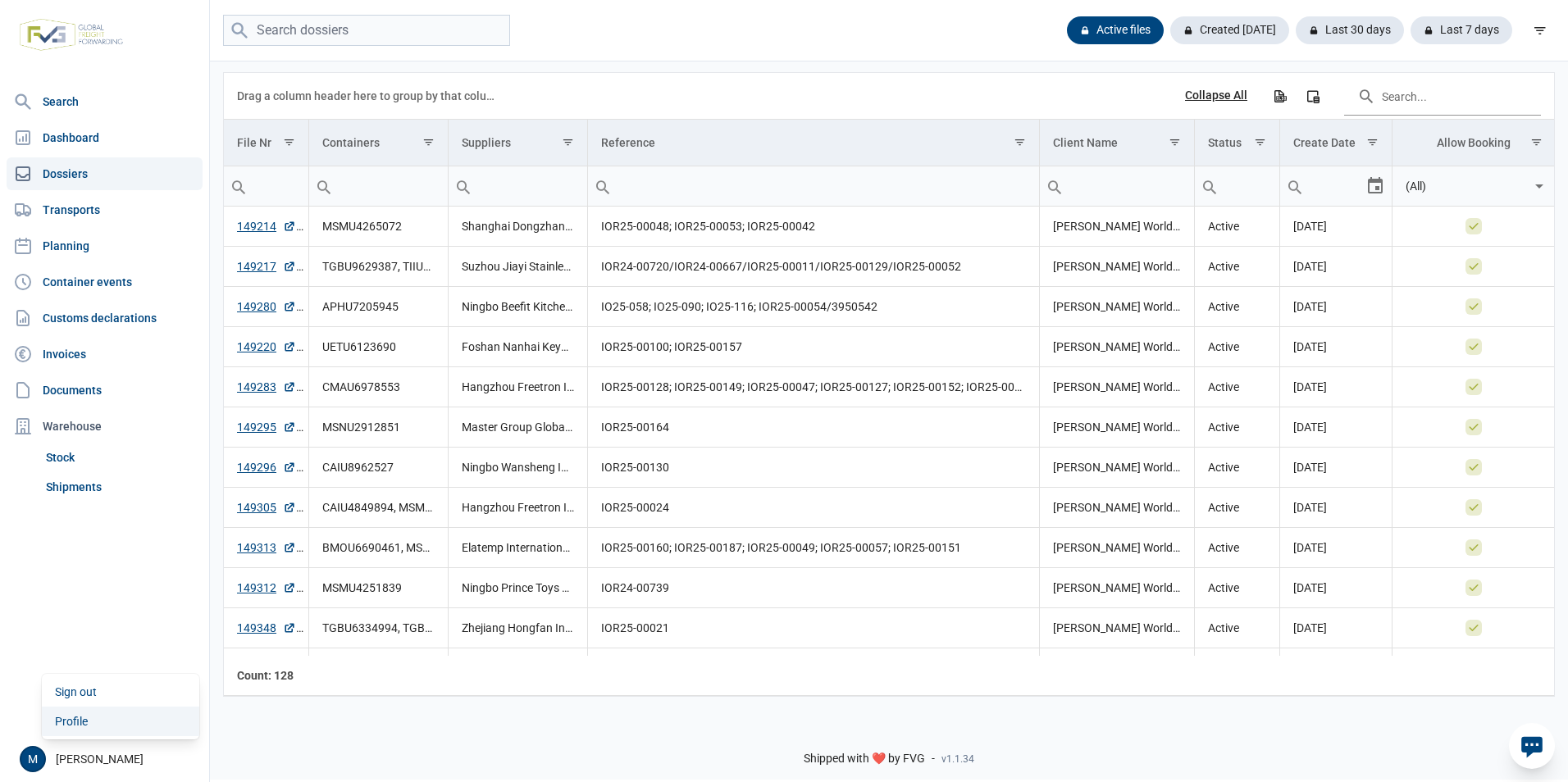 click on "Profile" 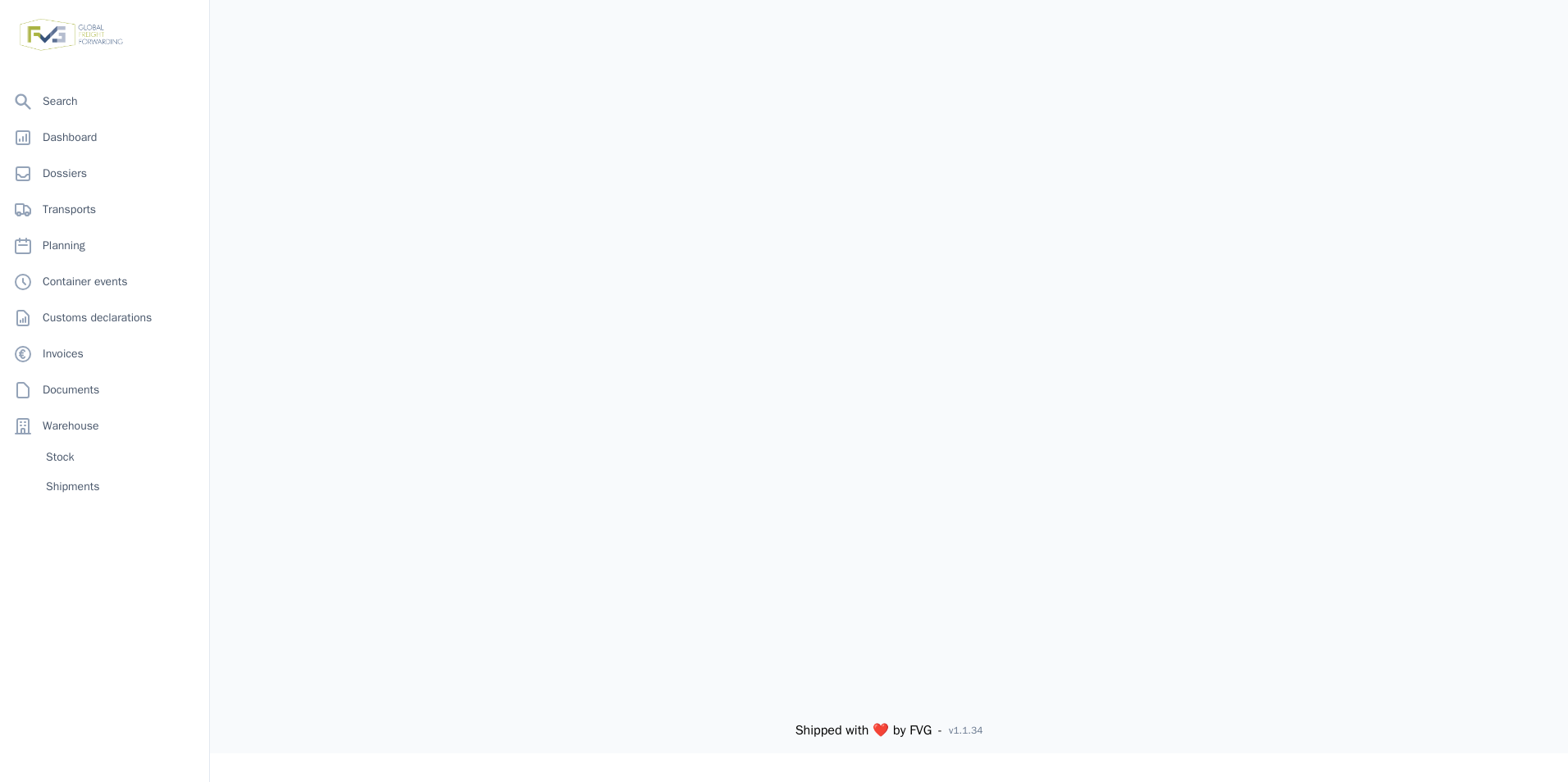 scroll, scrollTop: 0, scrollLeft: 0, axis: both 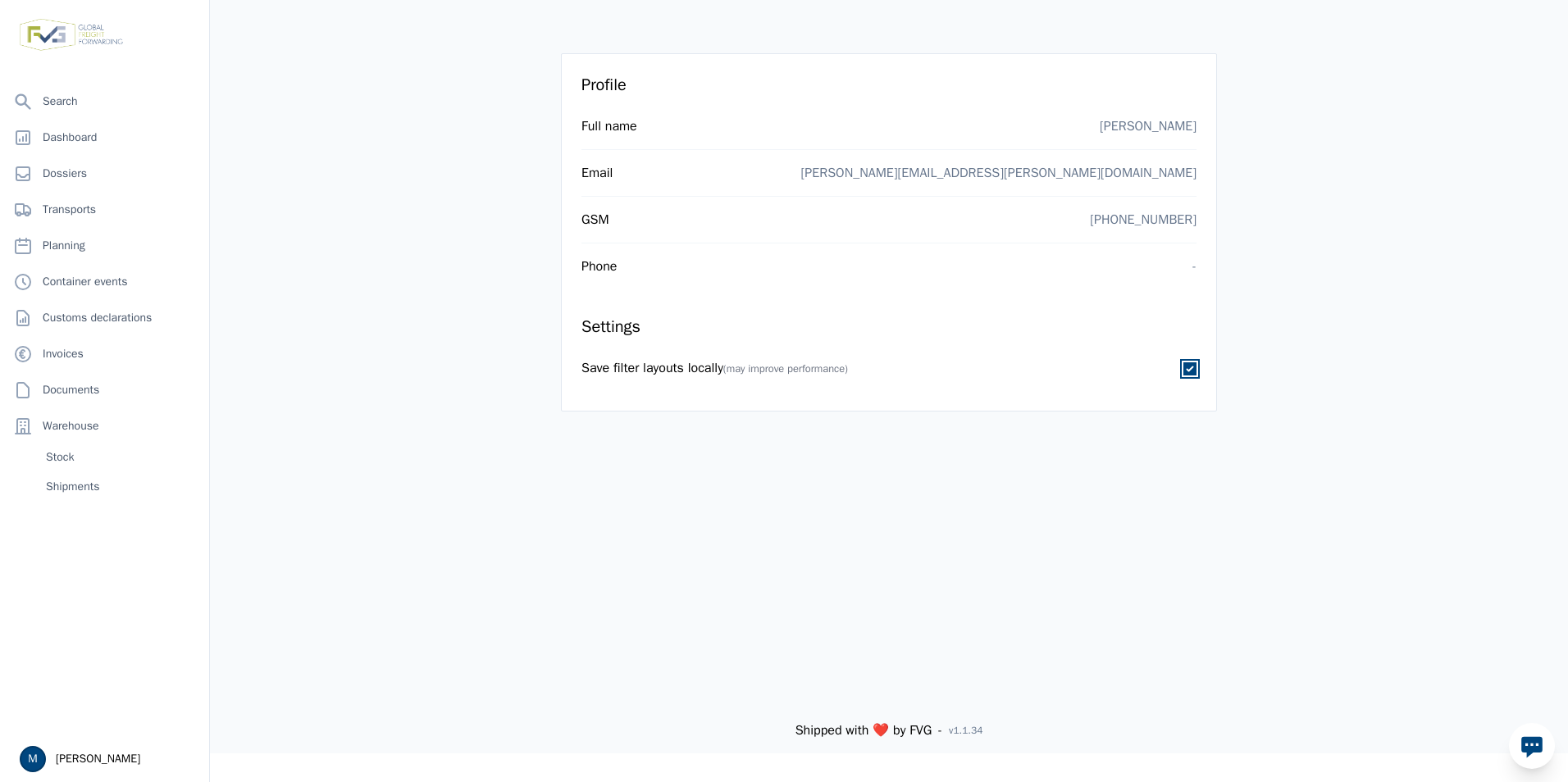 click at bounding box center (1190, 369) 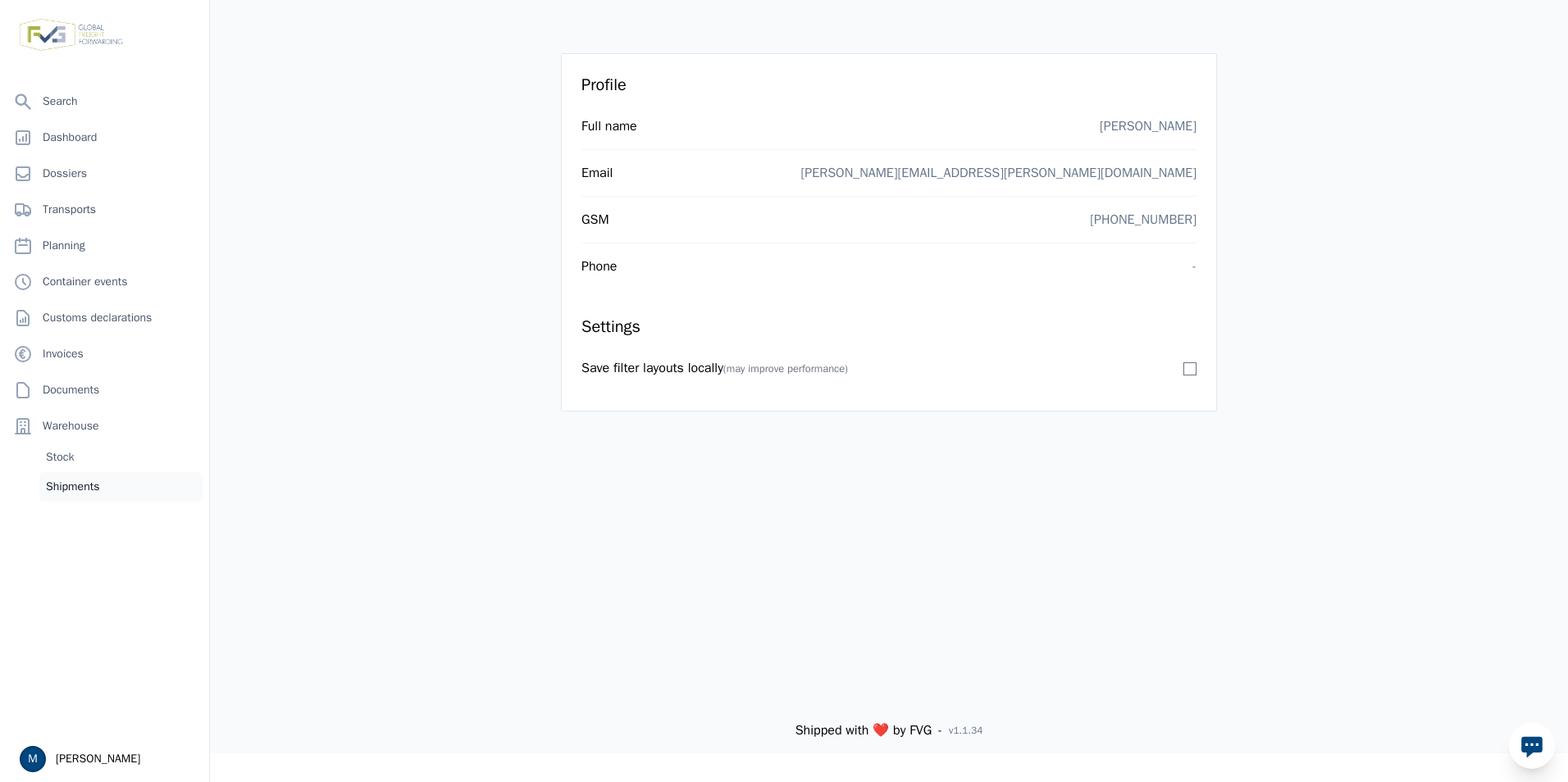 click on "Shipments" 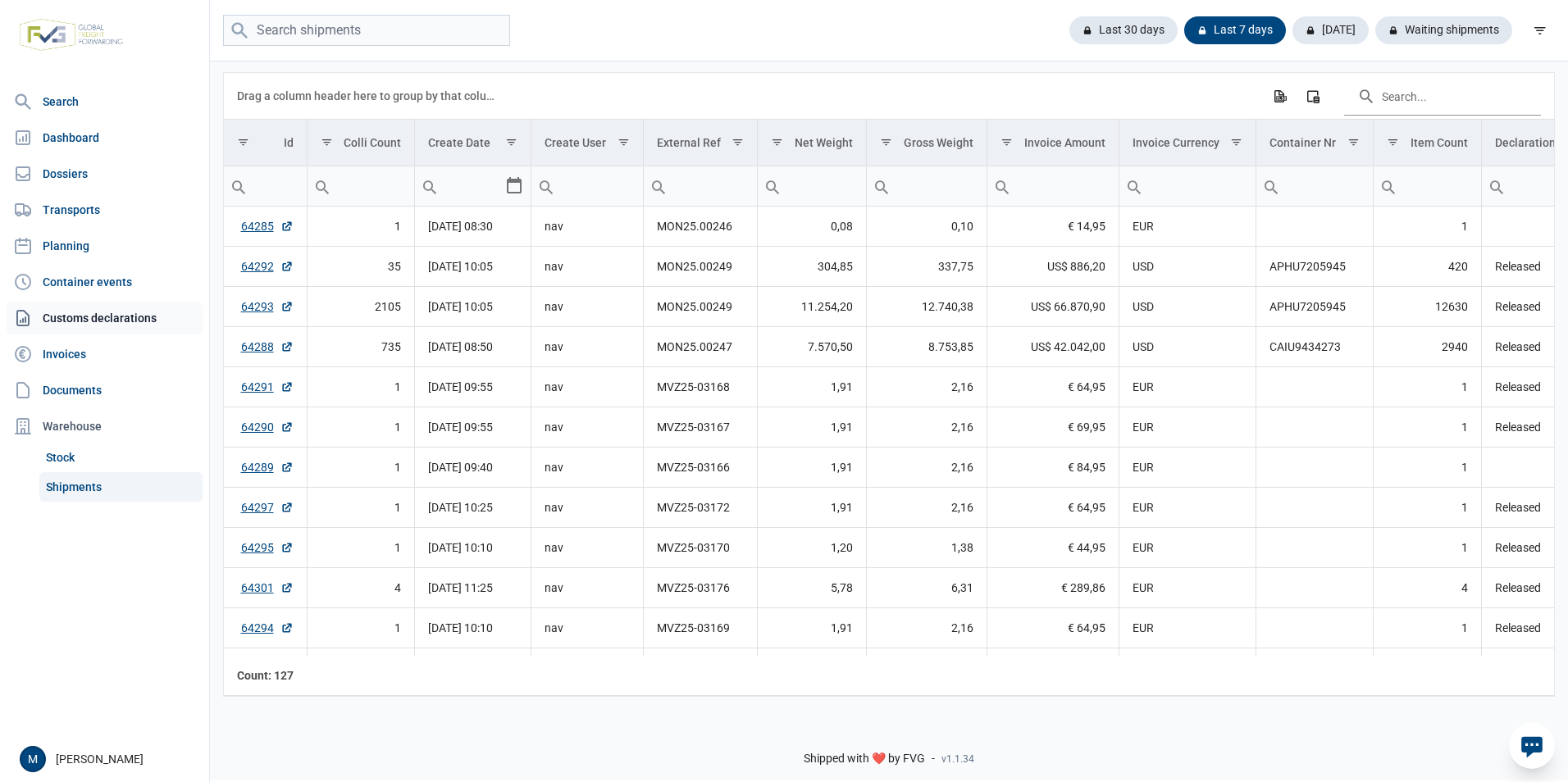 click on "Customs declarations" 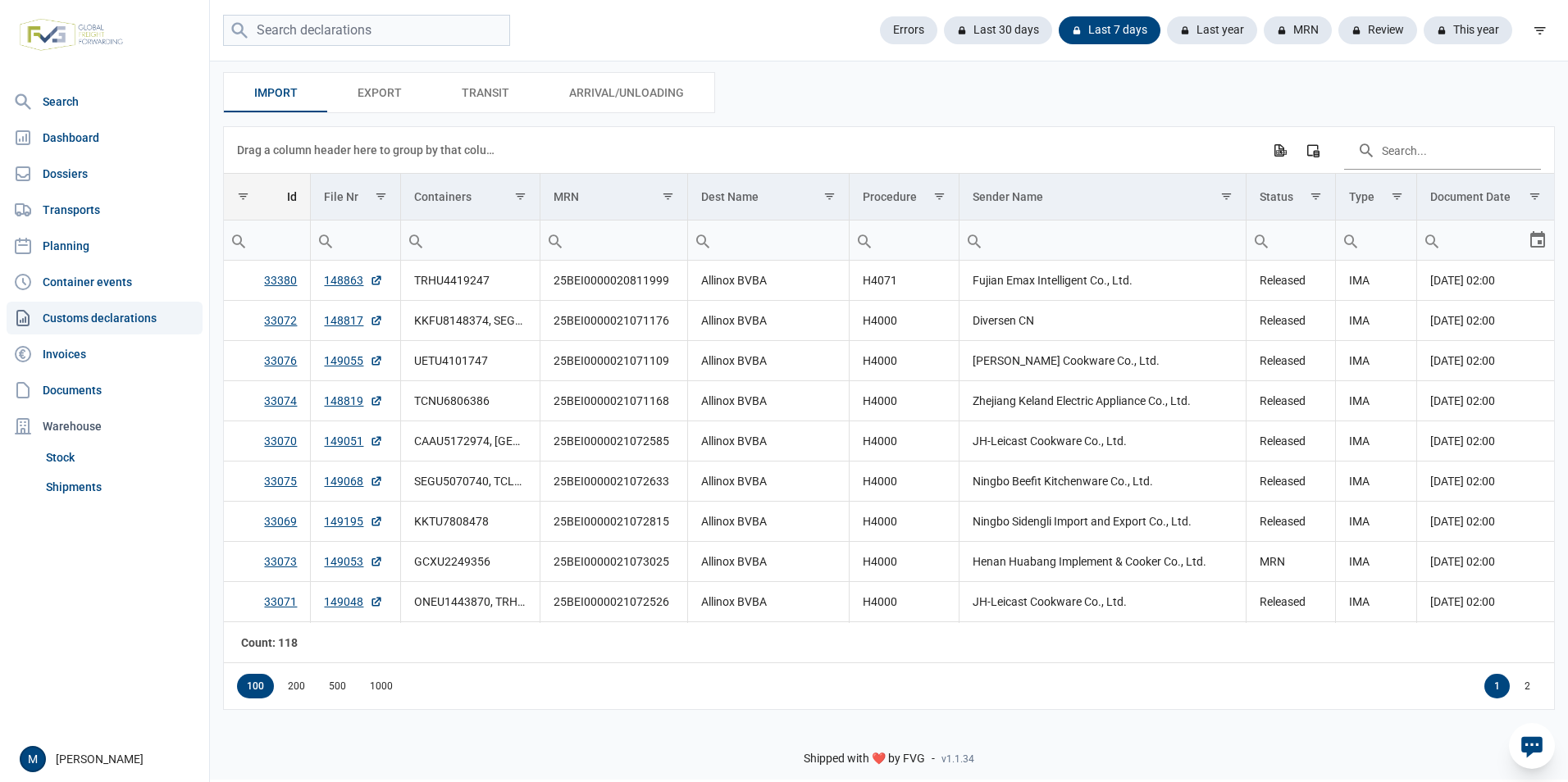 click on "Id" at bounding box center [292, 197] 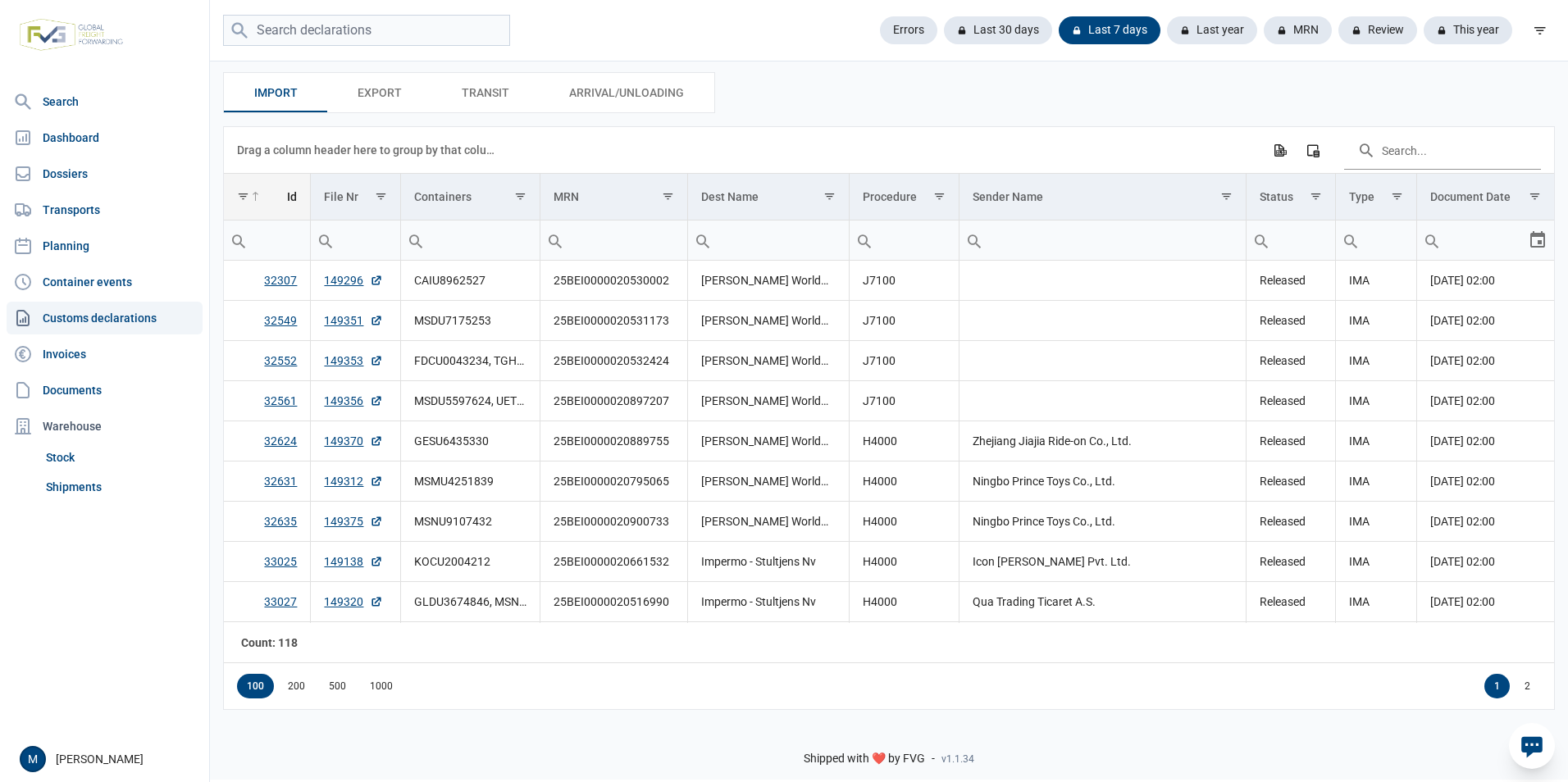 click on "Id" at bounding box center (292, 197) 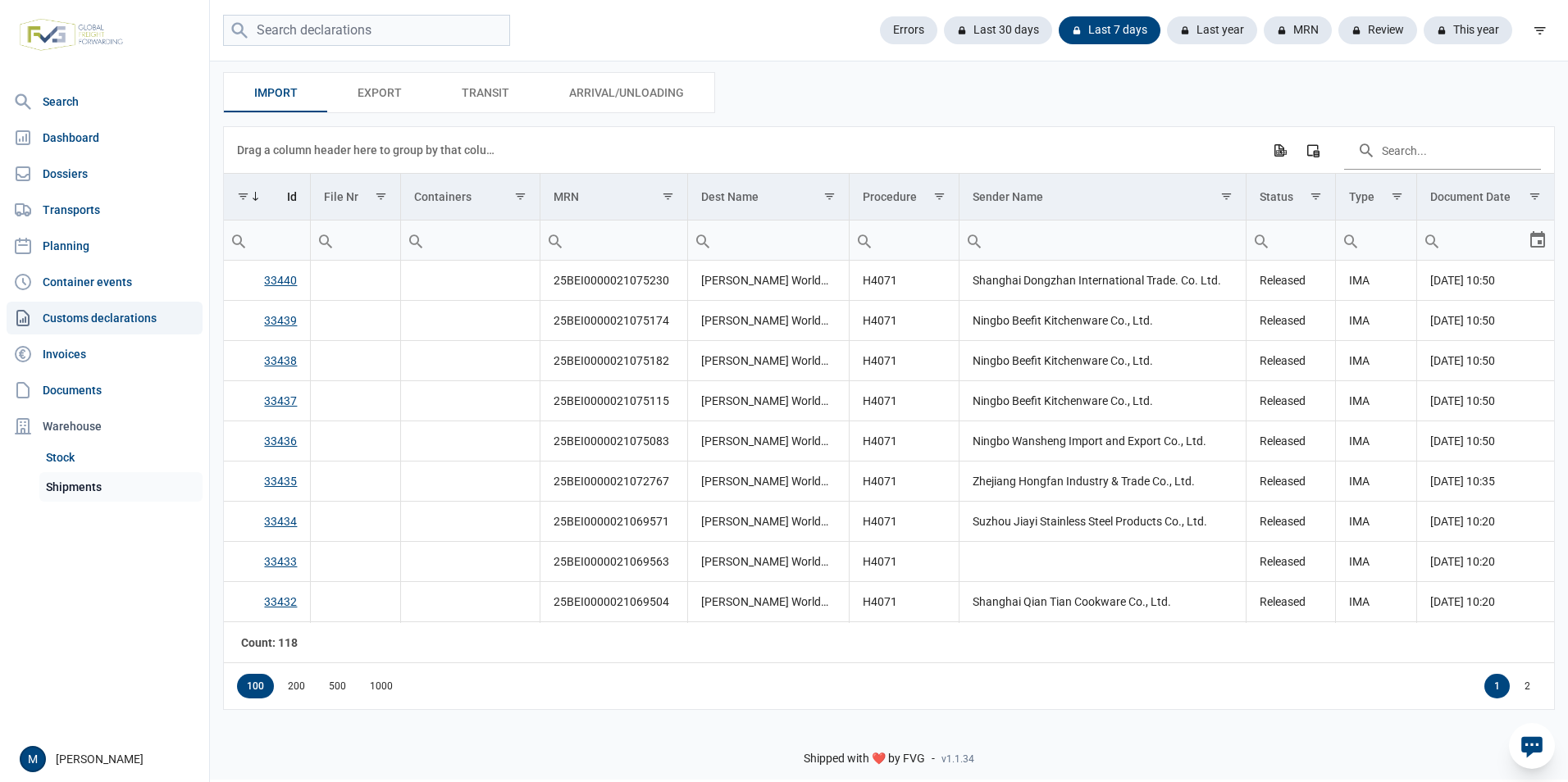 click on "Shipments" 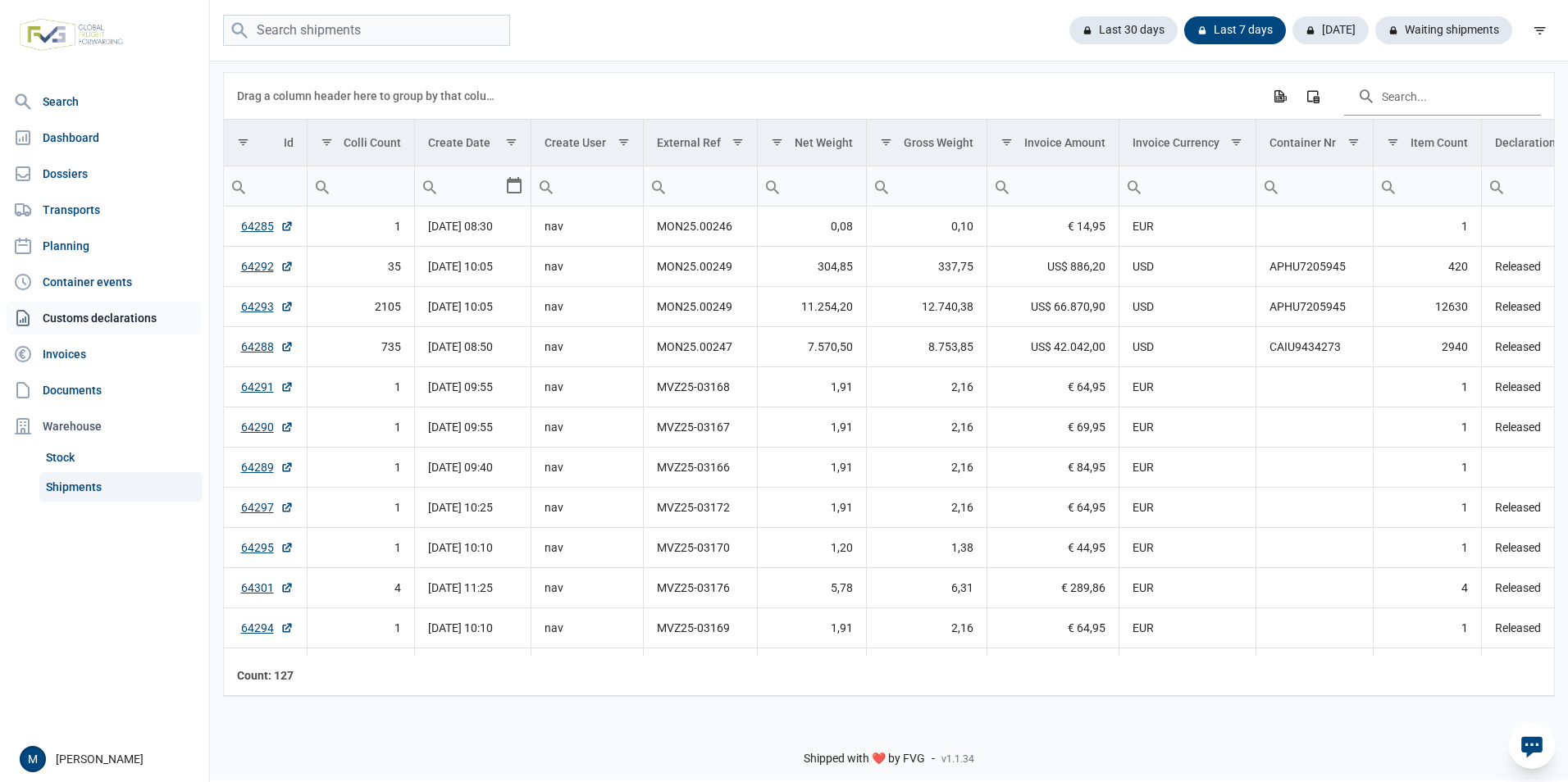 click on "Customs declarations" 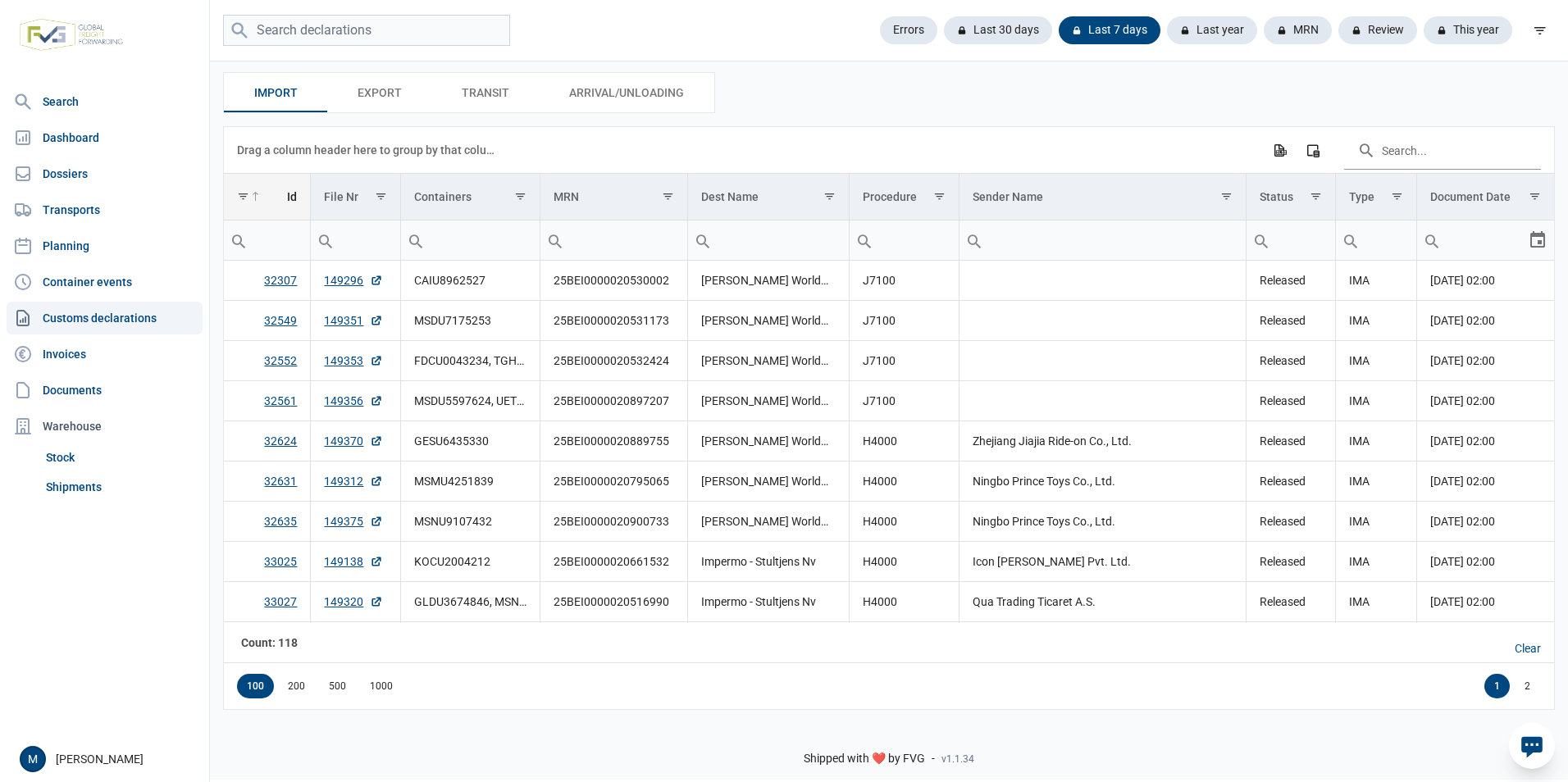 click on "Id" at bounding box center (292, 197) 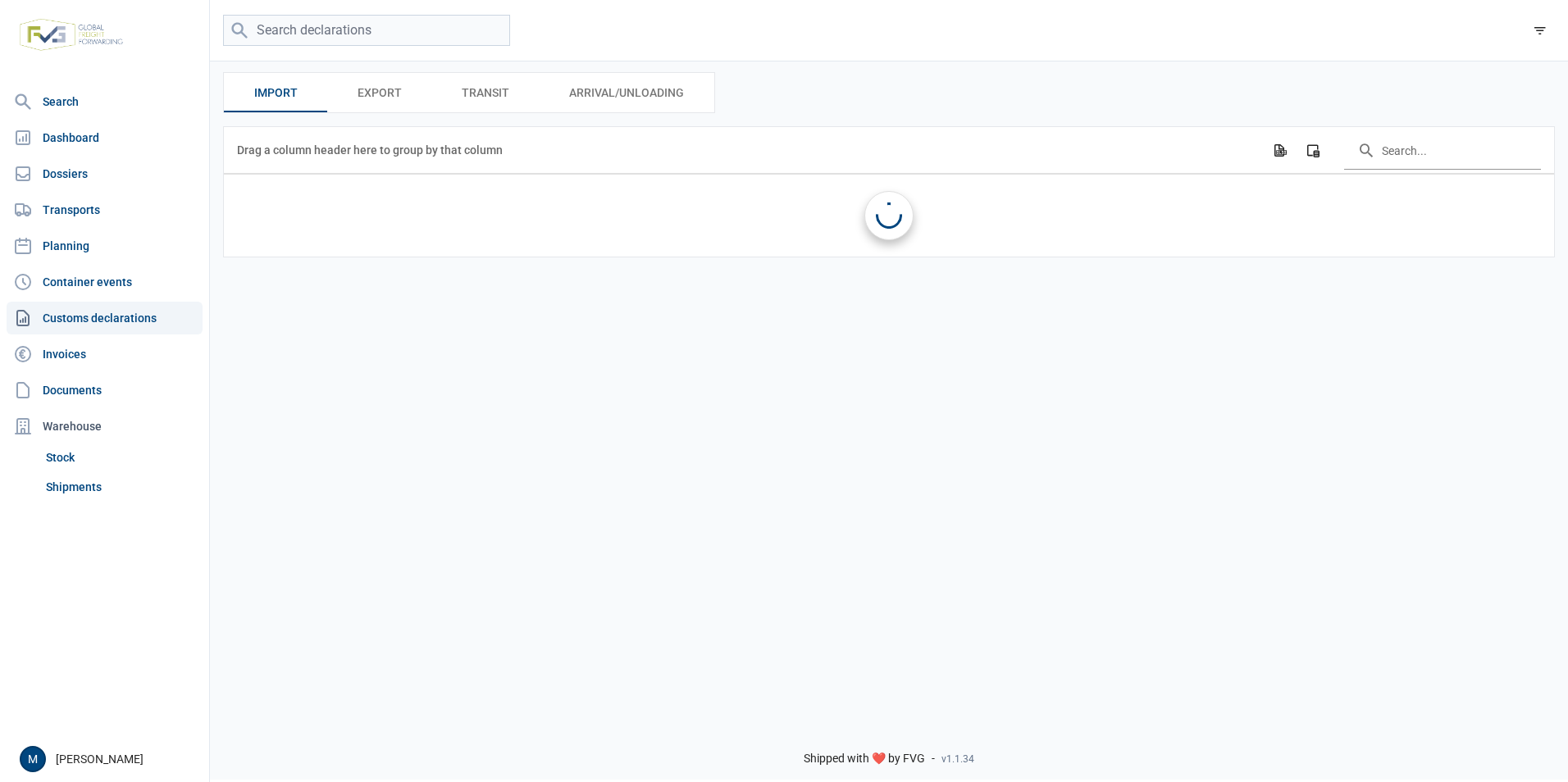 scroll, scrollTop: 0, scrollLeft: 0, axis: both 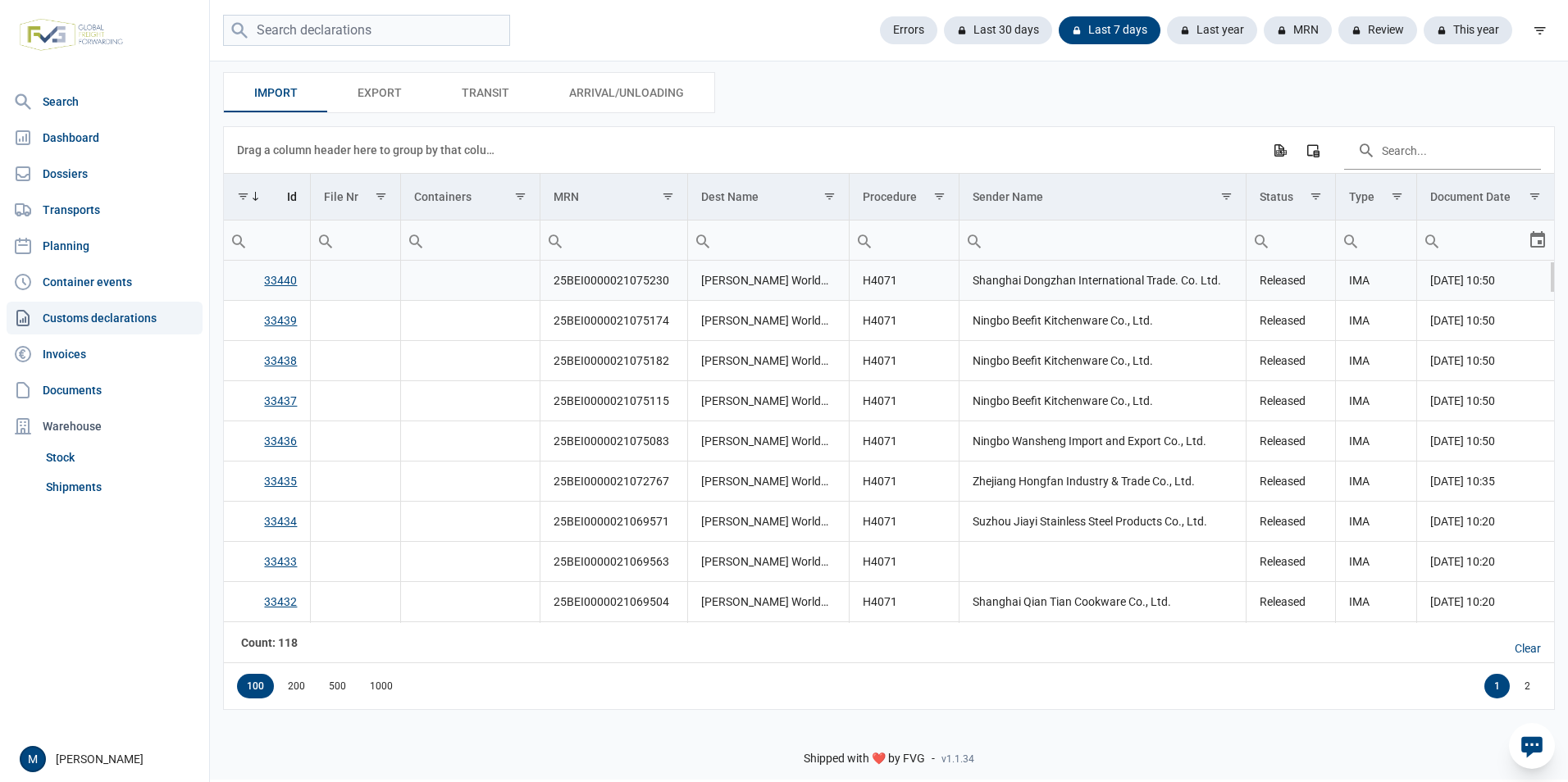 click on "33440" at bounding box center [280, 280] 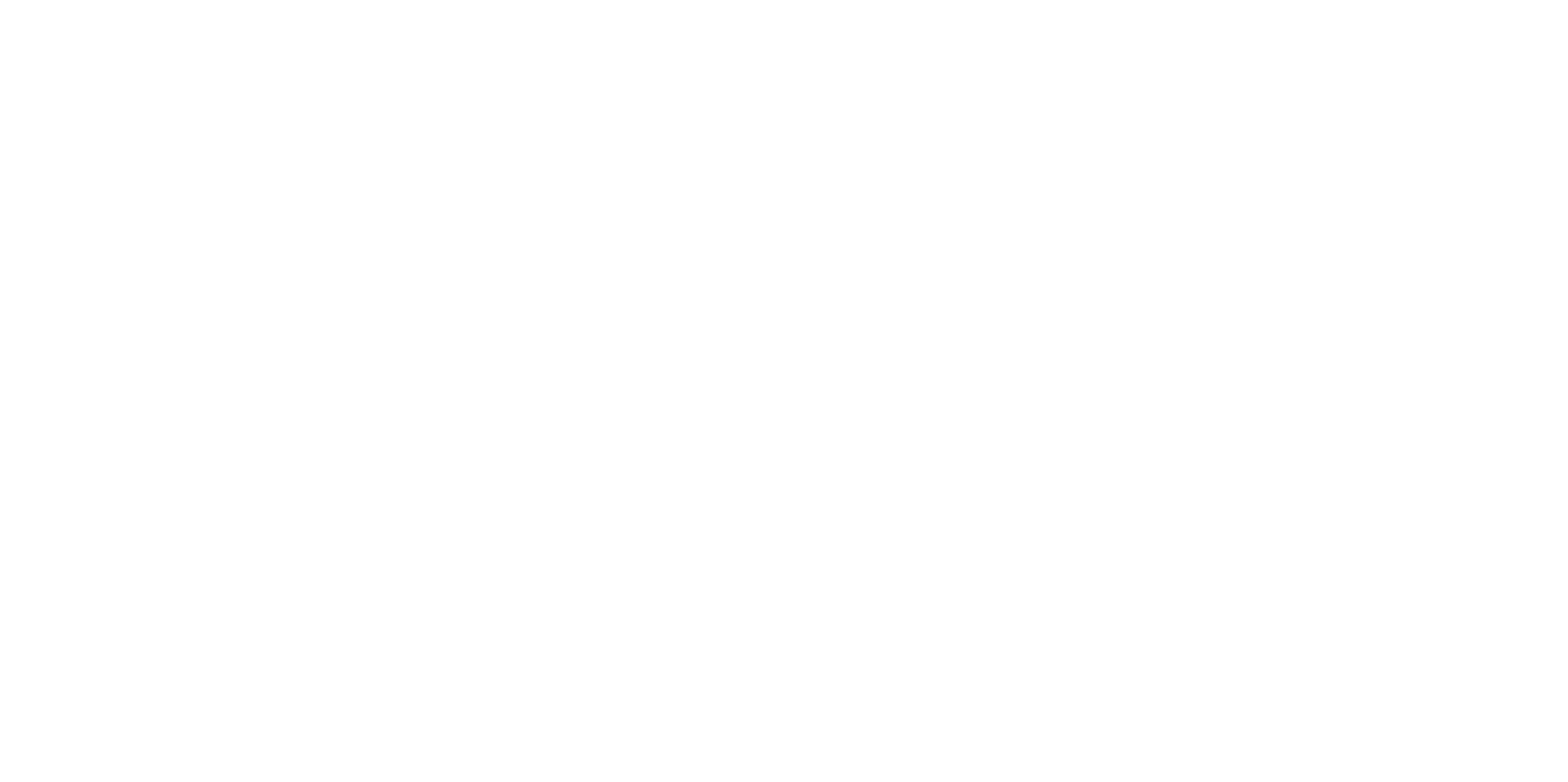 scroll, scrollTop: 0, scrollLeft: 0, axis: both 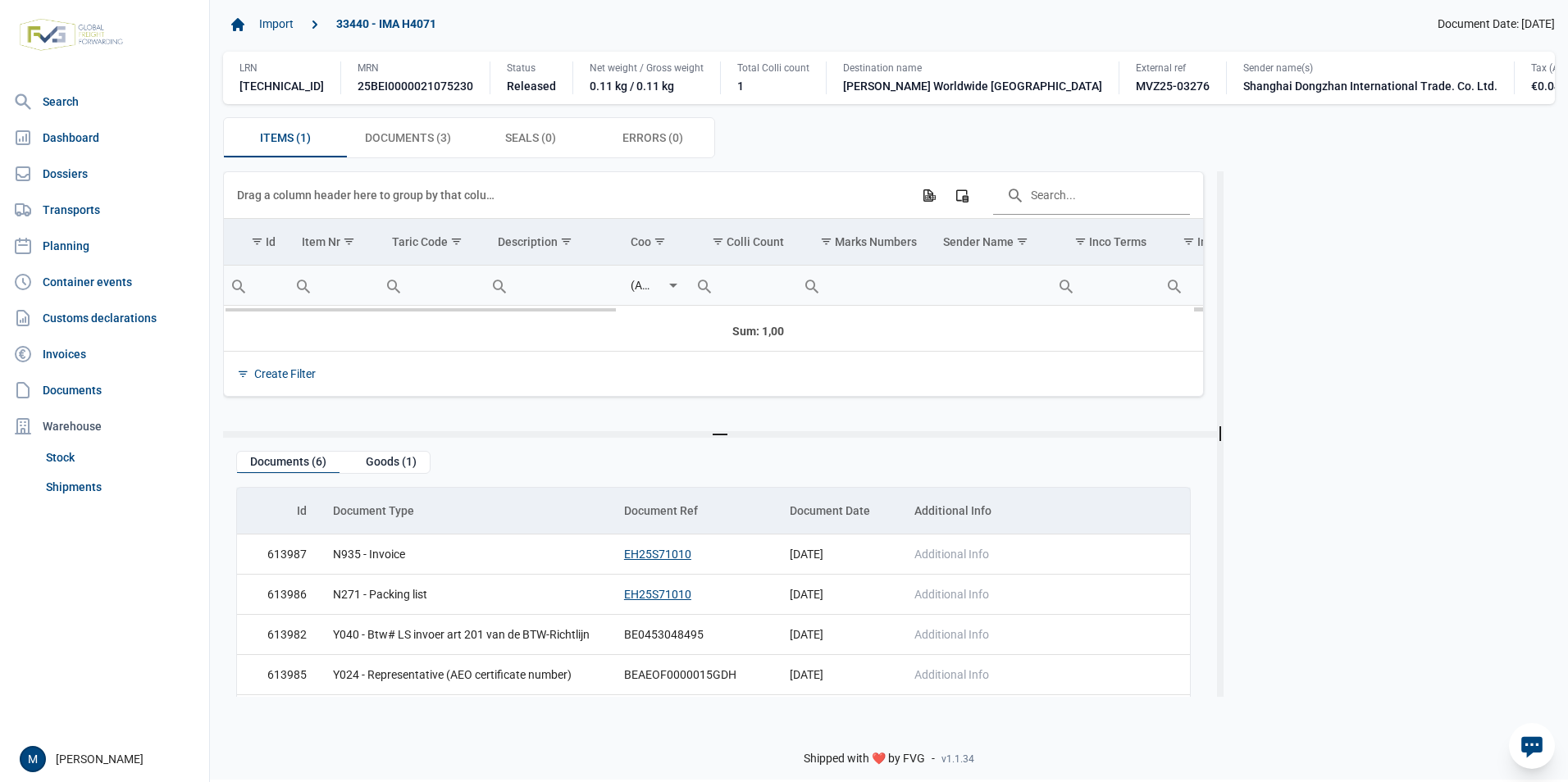 click at bounding box center [1198, 311] 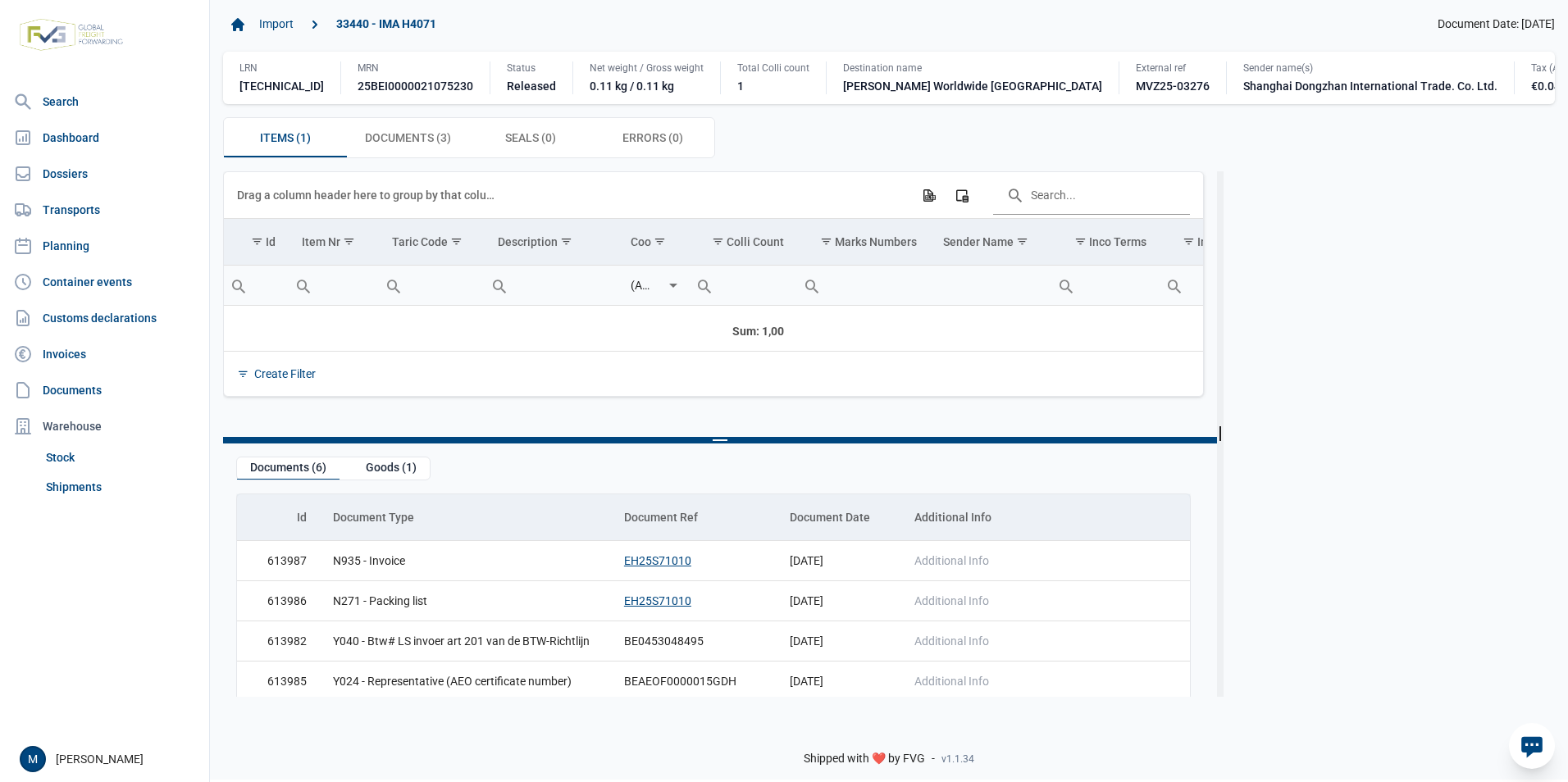 drag, startPoint x: 684, startPoint y: 444, endPoint x: 692, endPoint y: 438, distance: 10 